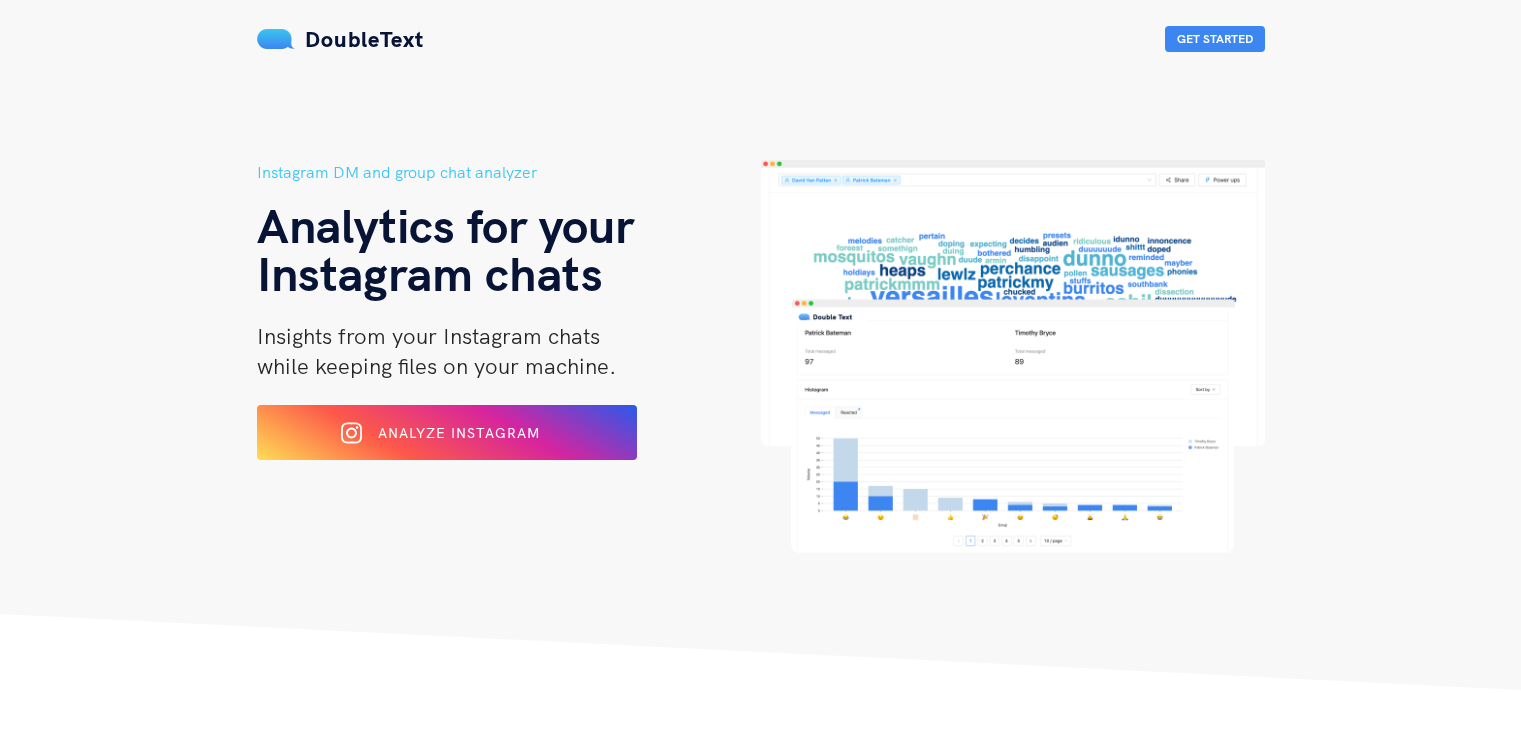 scroll, scrollTop: 0, scrollLeft: 0, axis: both 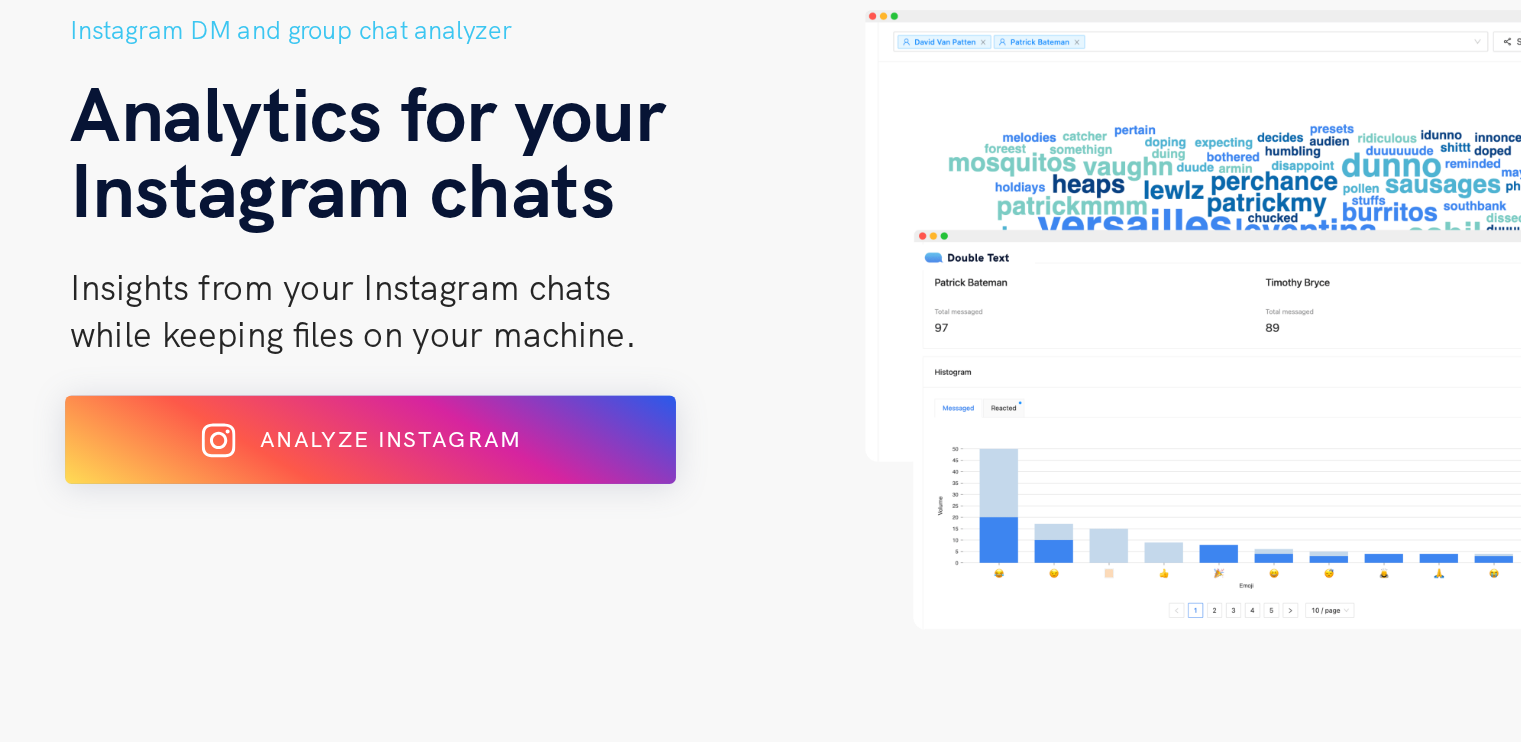 click on "Analyze Instagram" at bounding box center [446, 433] 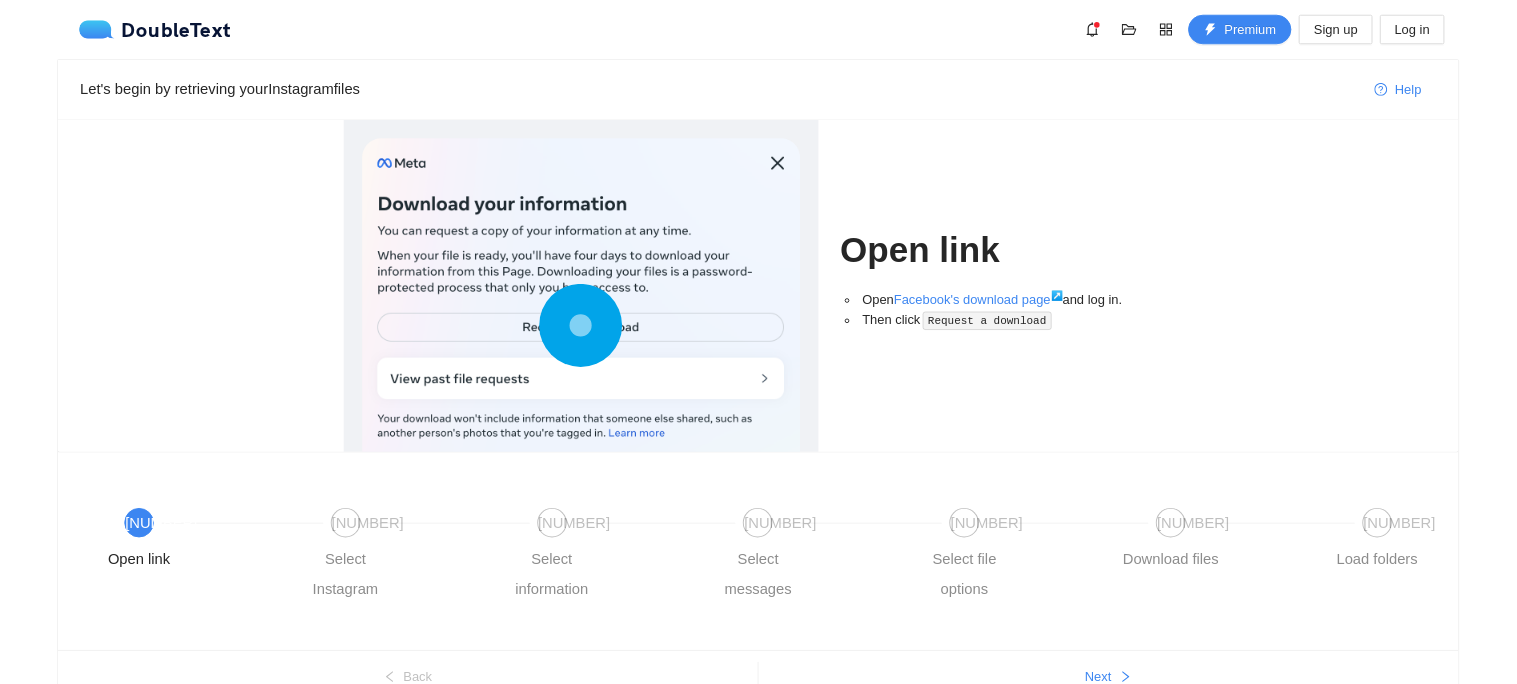 scroll, scrollTop: 0, scrollLeft: 0, axis: both 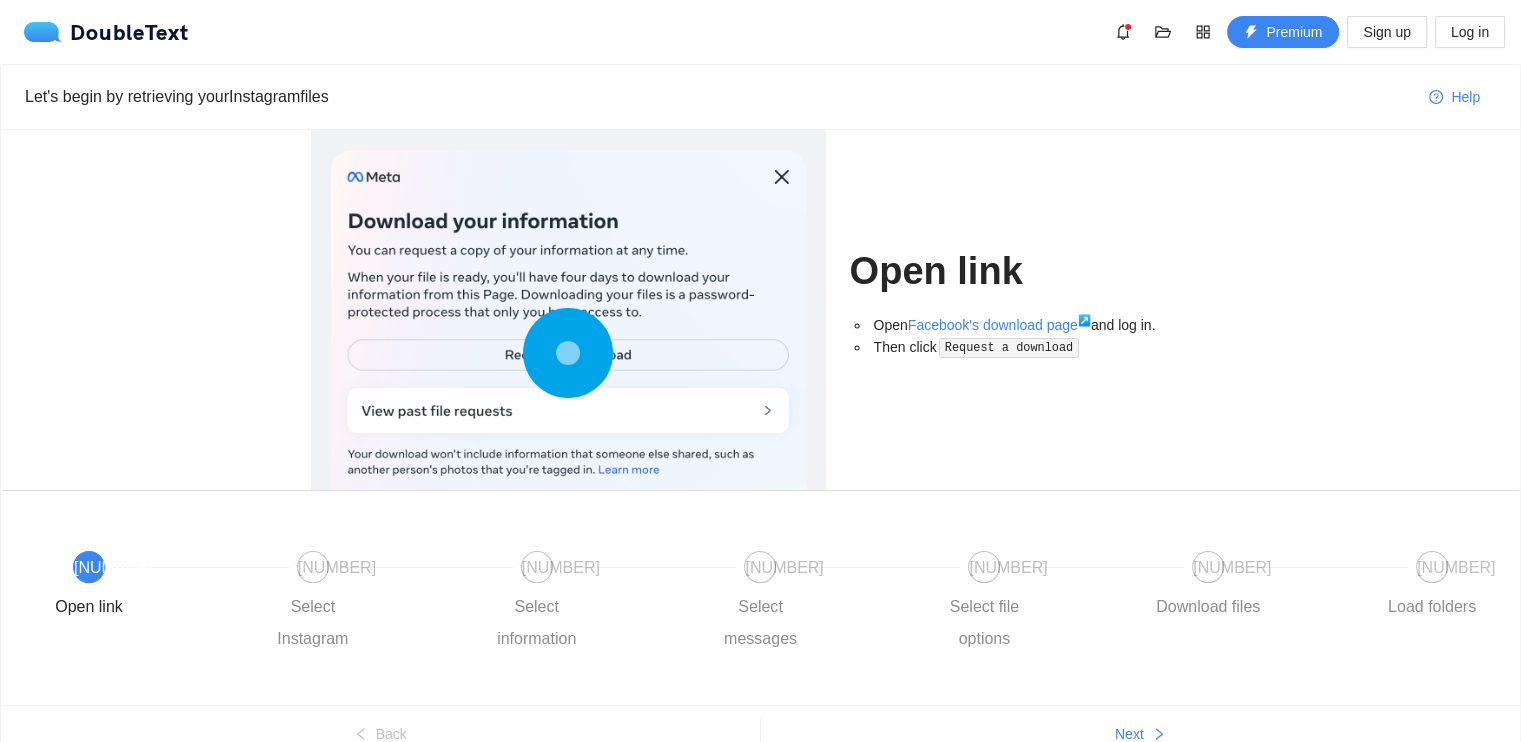 click at bounding box center (568, 353) 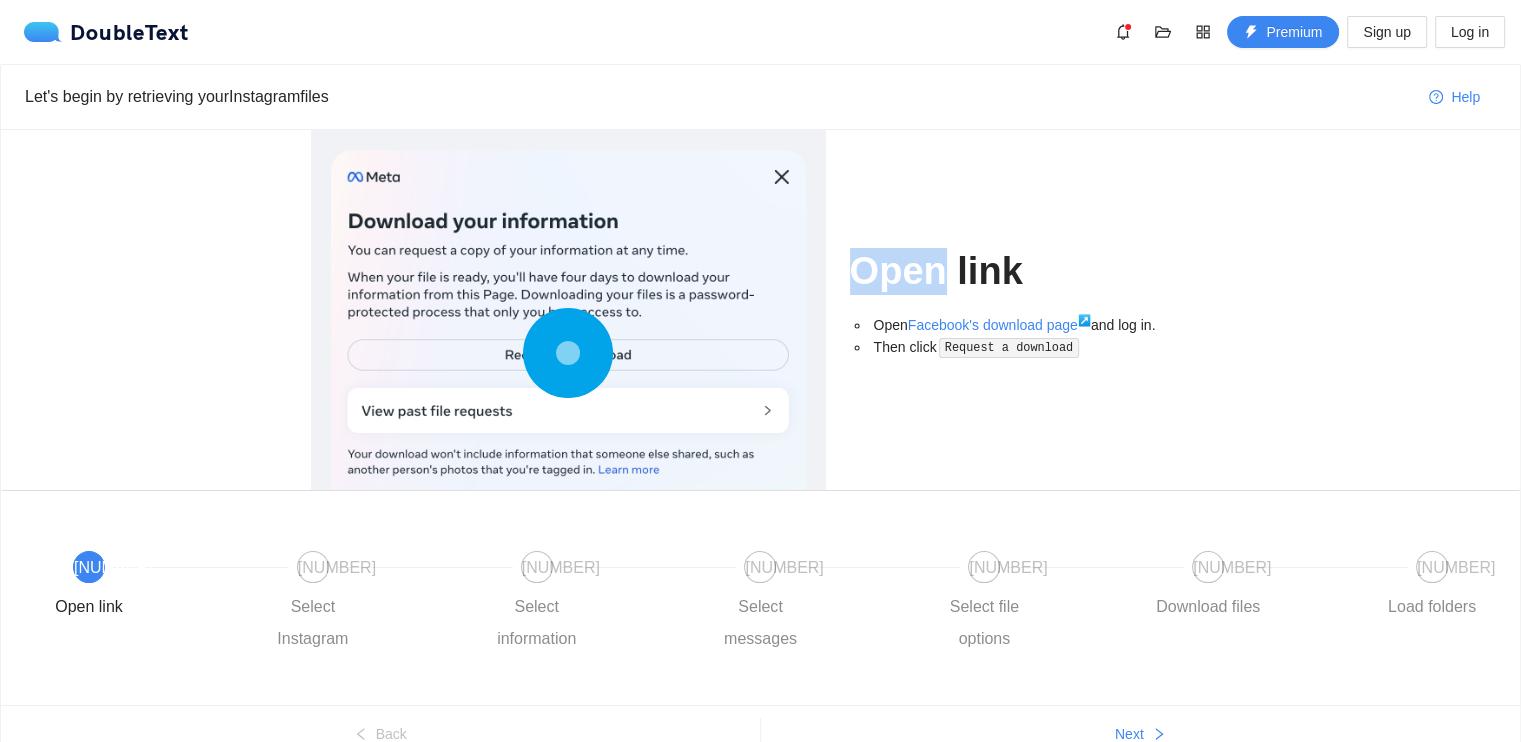 click at bounding box center (568, 353) 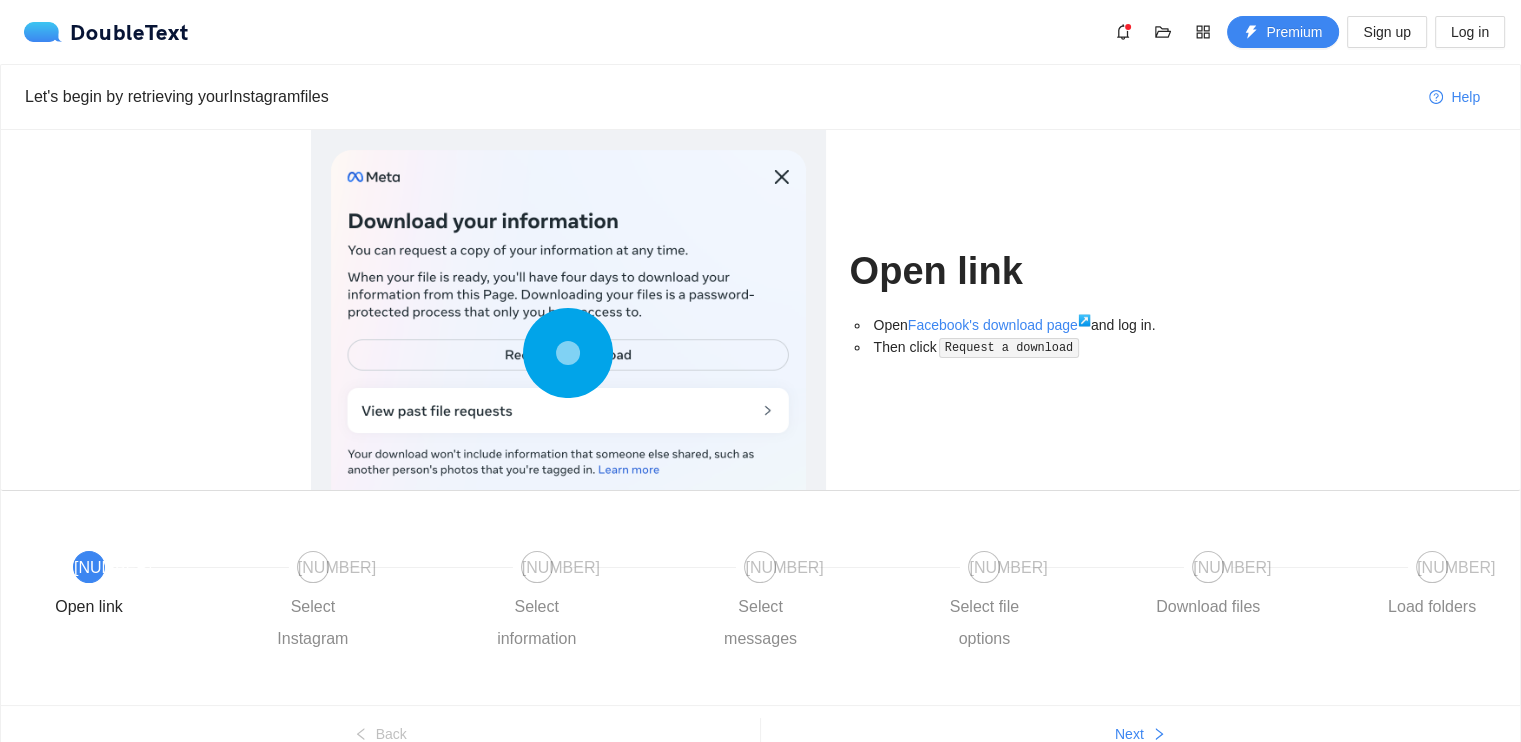 drag, startPoint x: 605, startPoint y: 345, endPoint x: 600, endPoint y: 359, distance: 14.866069 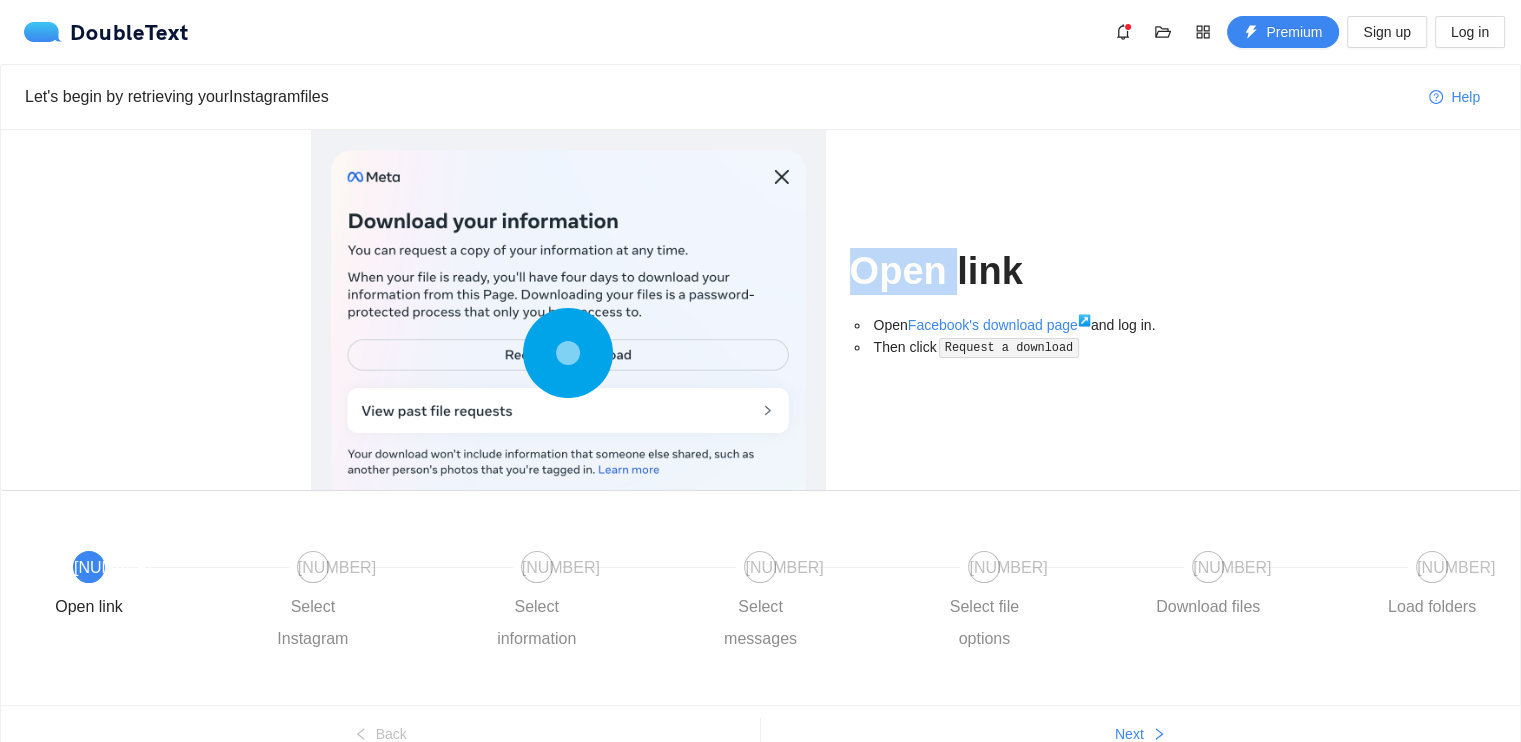 click at bounding box center [568, 353] 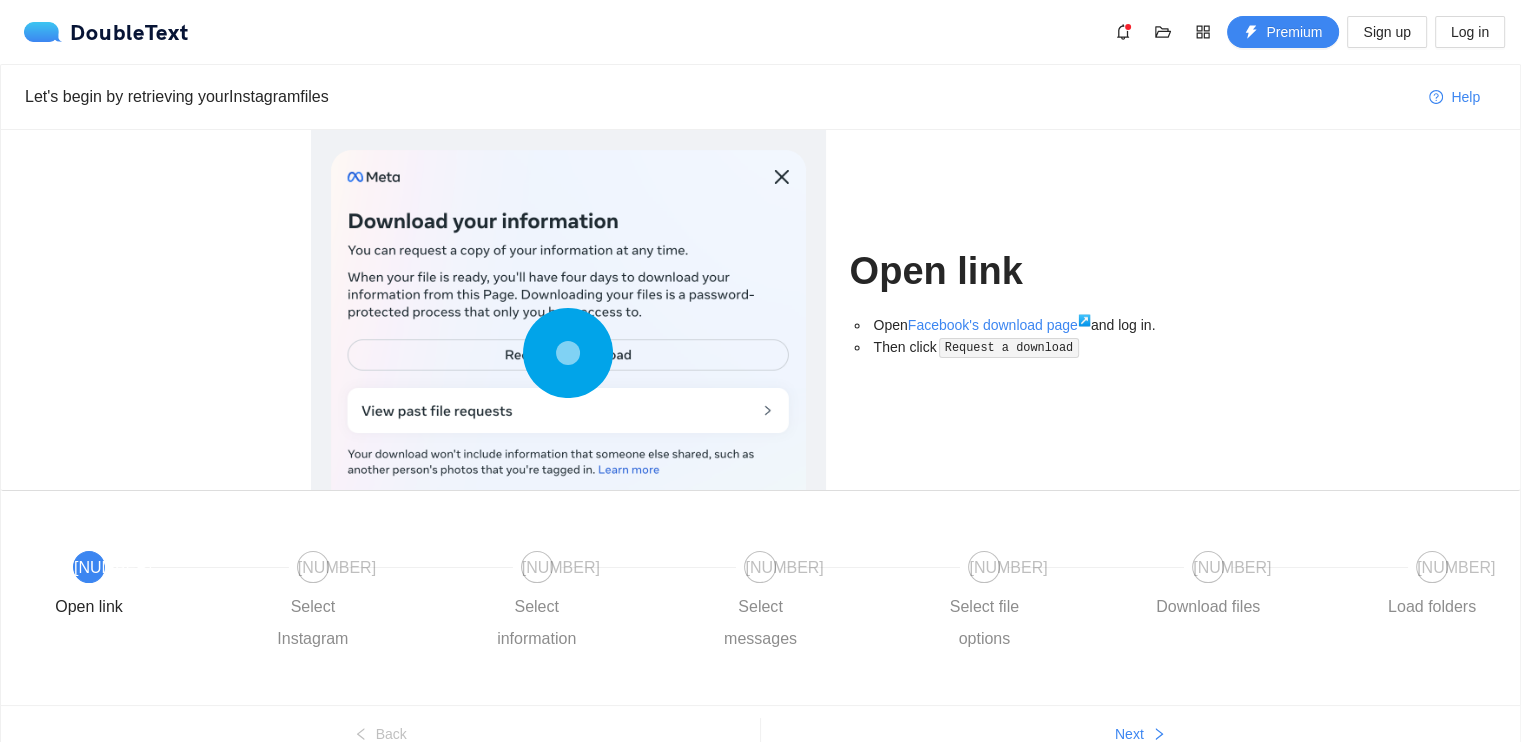 click at bounding box center (568, 353) 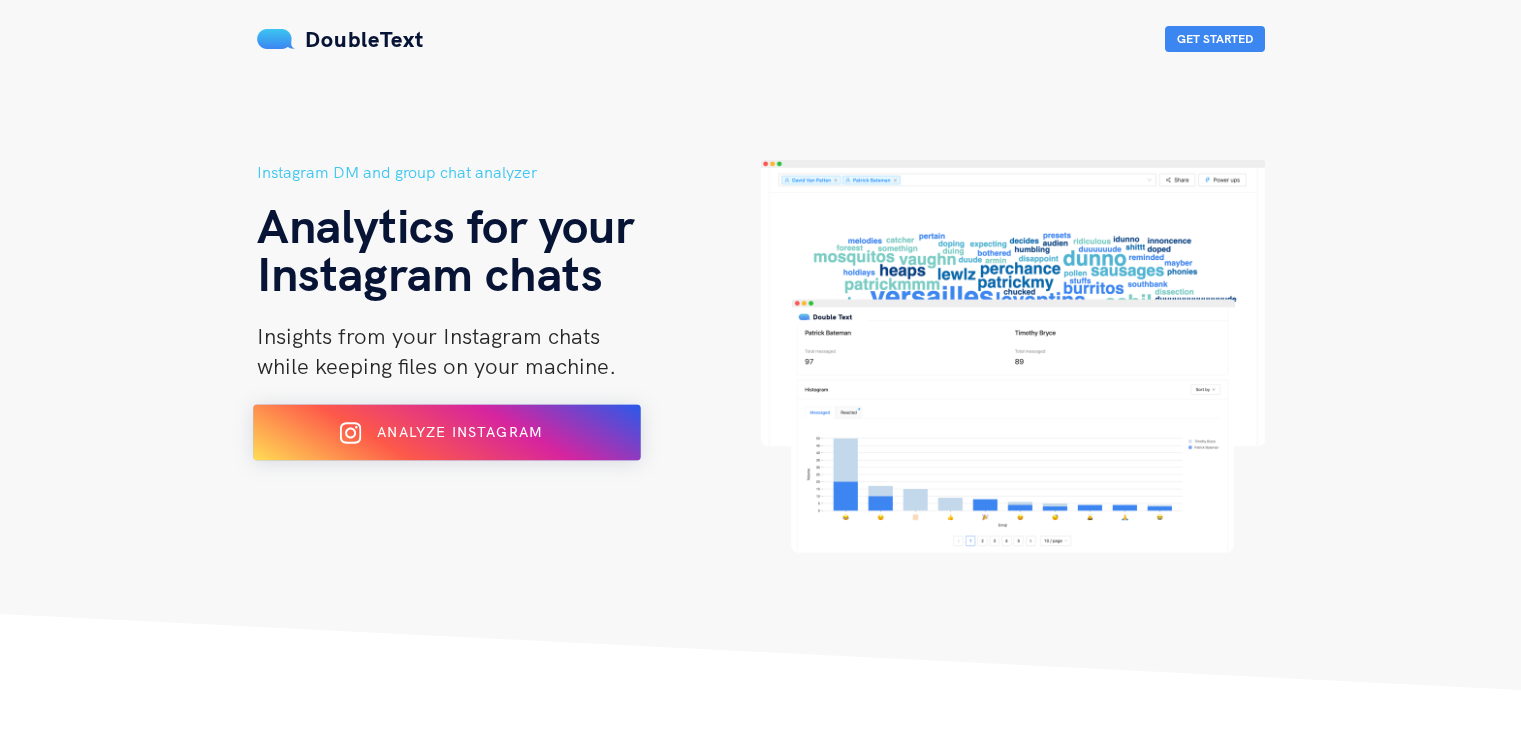 scroll, scrollTop: 0, scrollLeft: 0, axis: both 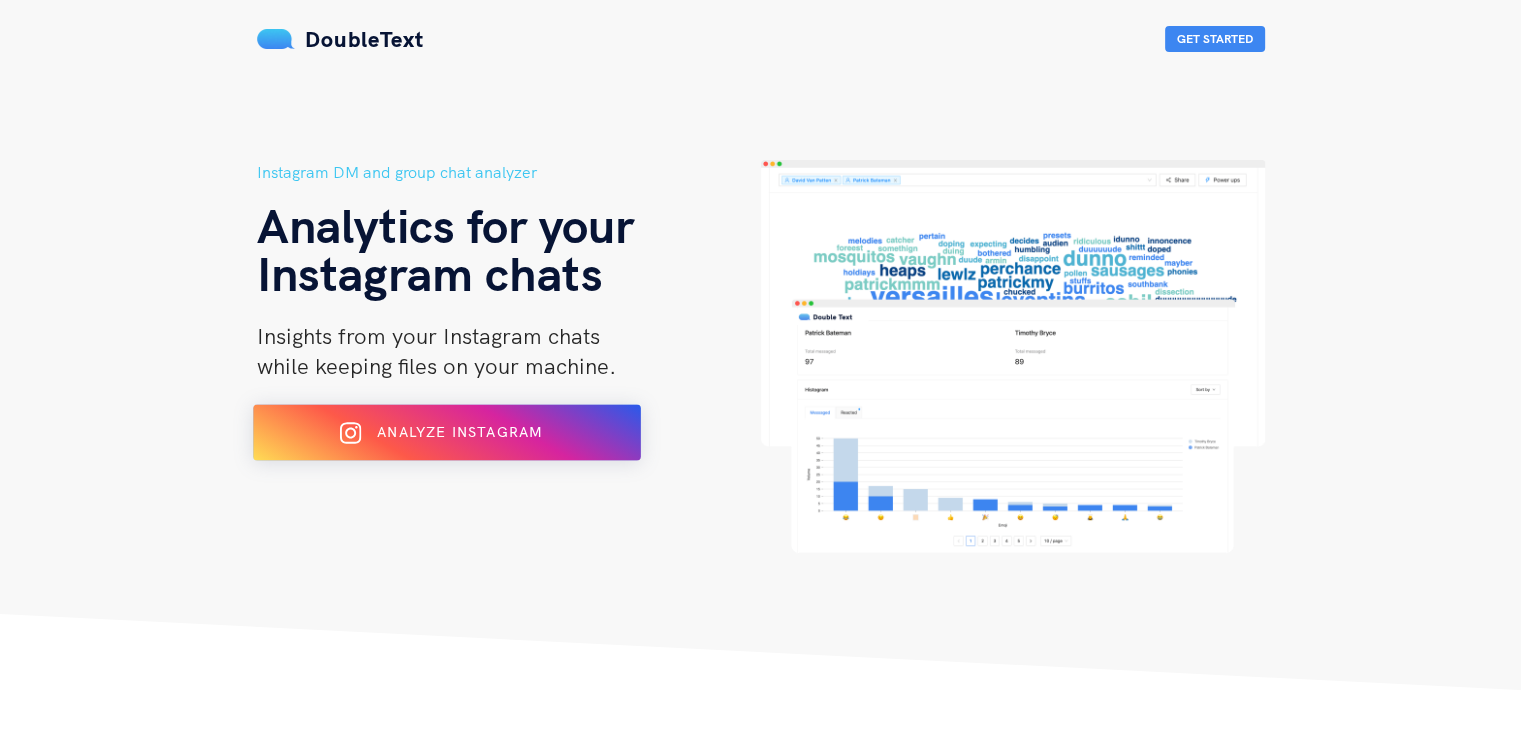 click on "Analyze Instagram" at bounding box center [447, 433] 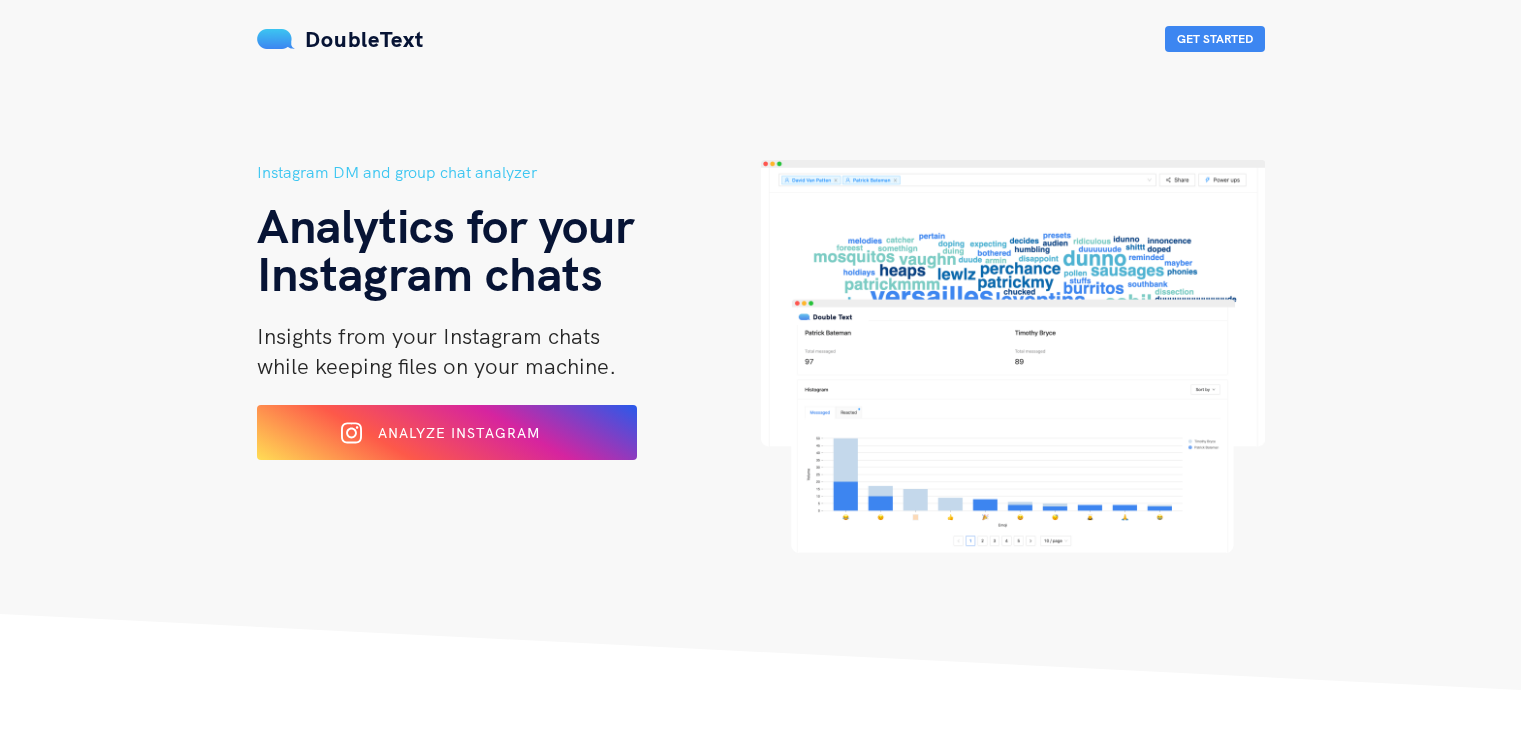 scroll, scrollTop: 0, scrollLeft: 0, axis: both 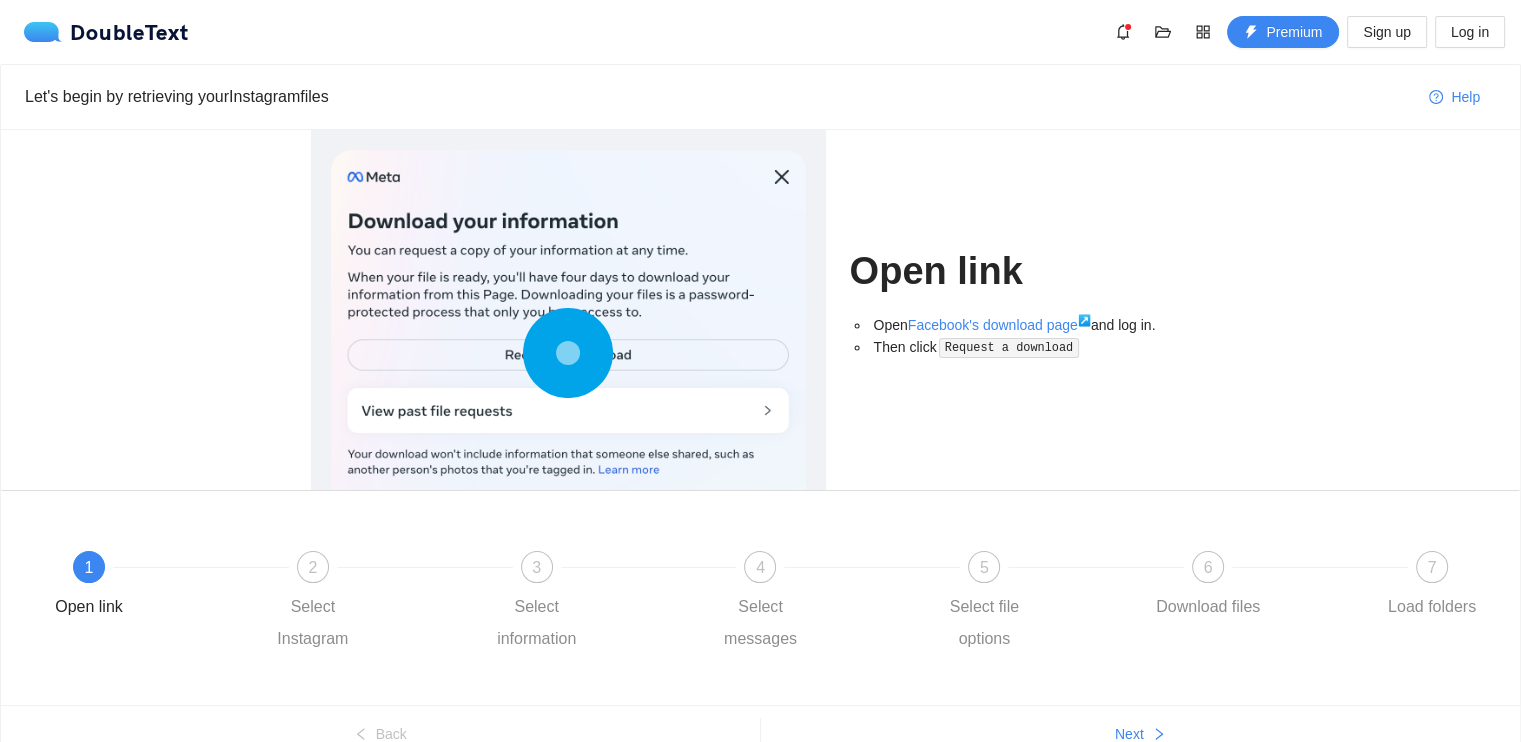 click at bounding box center (568, 353) 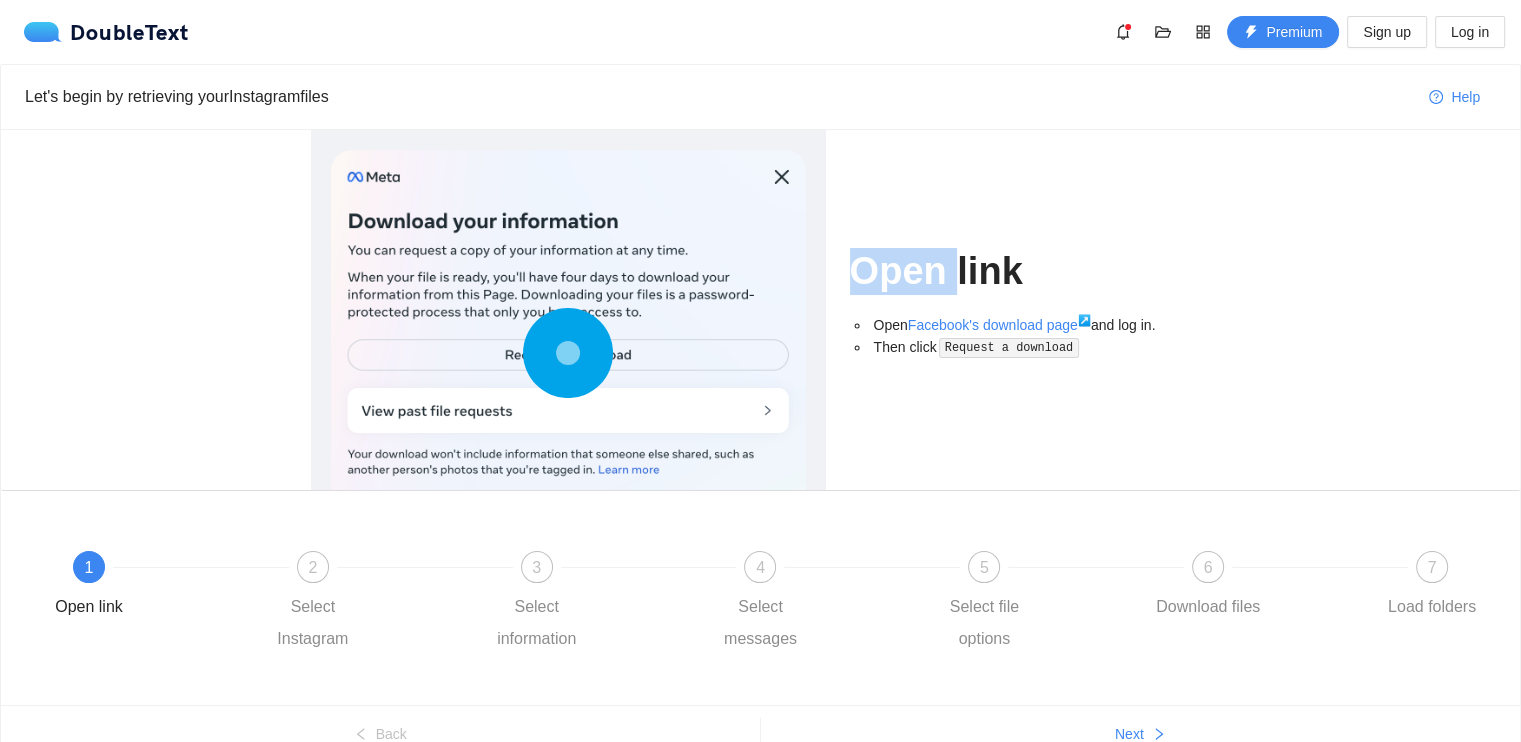 click at bounding box center [568, 352] 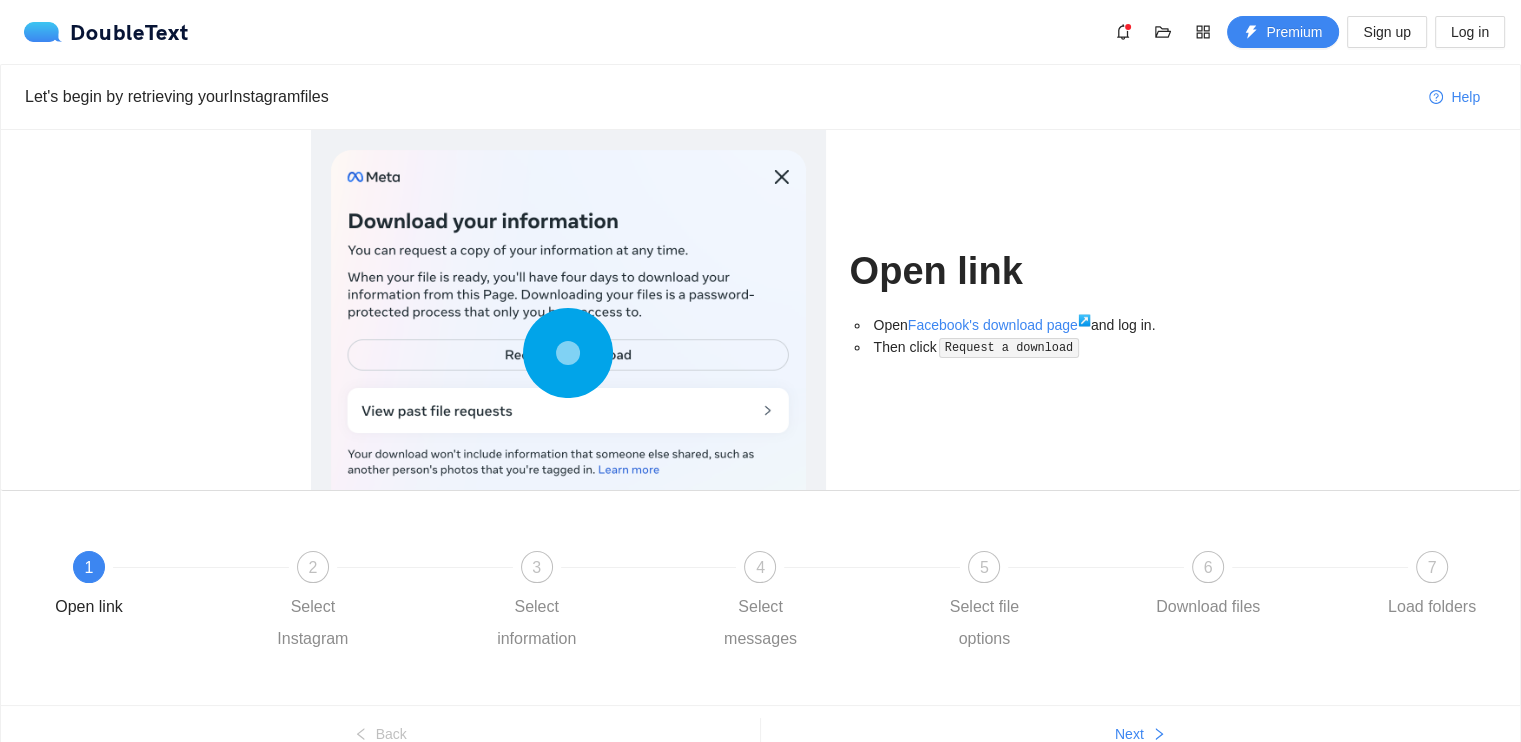 drag, startPoint x: 580, startPoint y: 355, endPoint x: 568, endPoint y: 385, distance: 32.31099 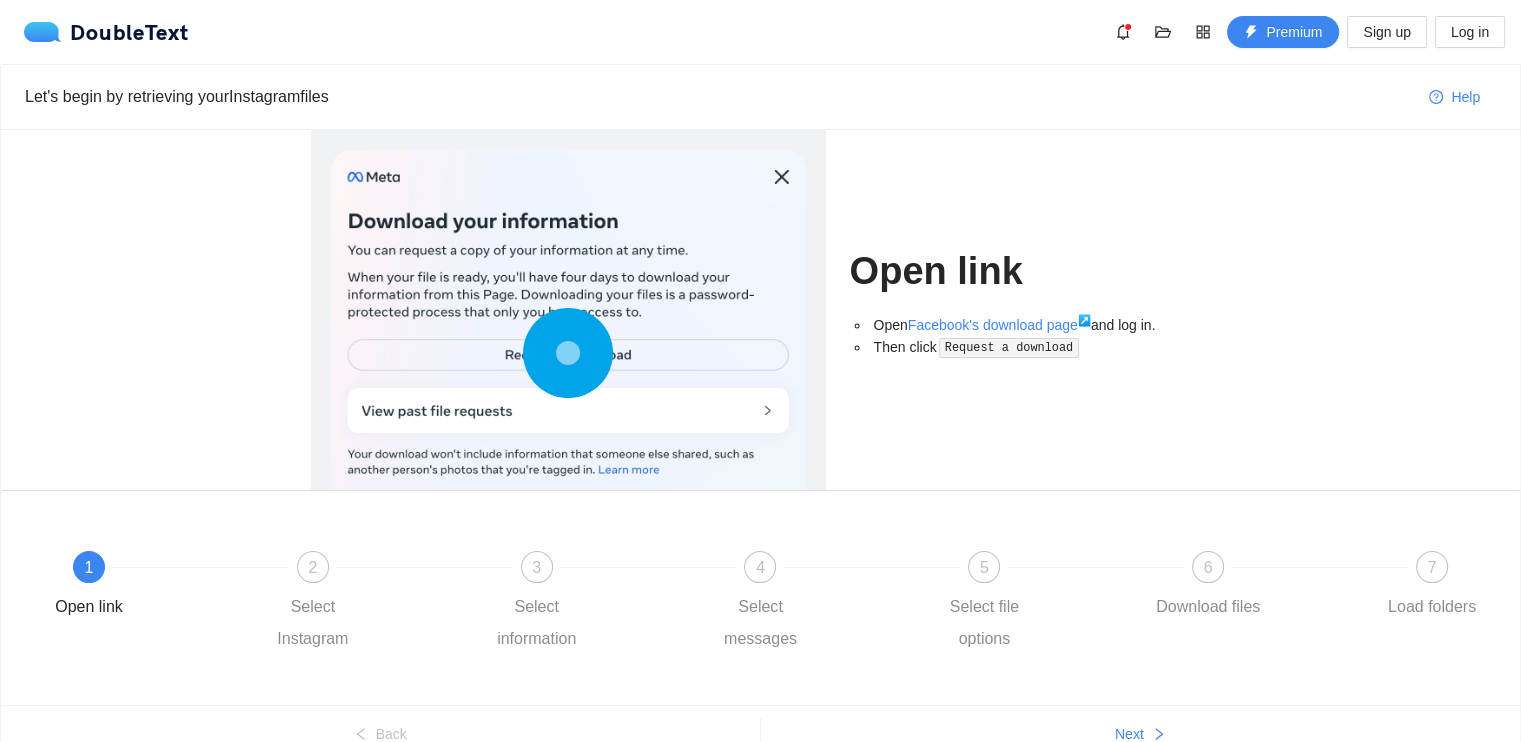 click on "Request a download" at bounding box center [1009, 348] 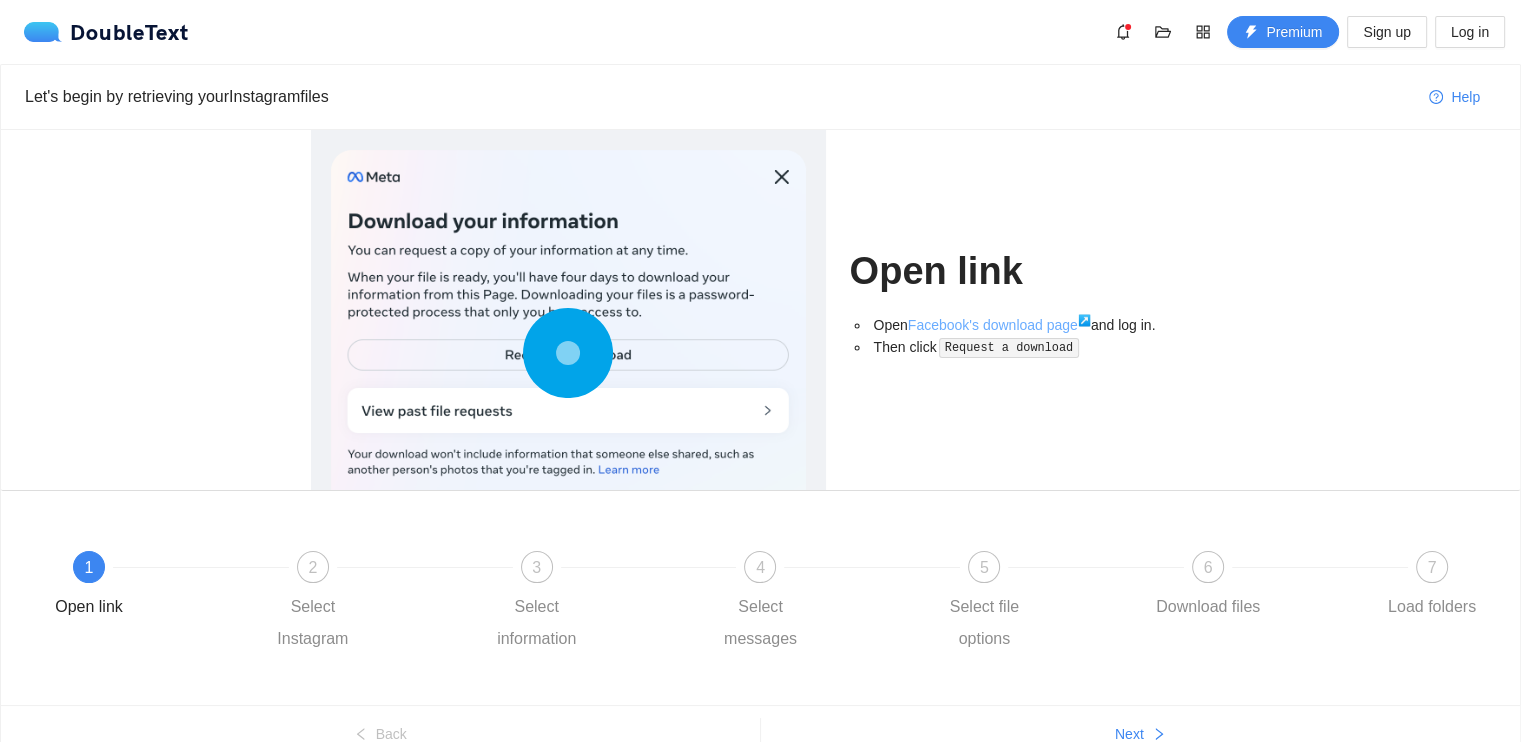 click on "Facebook's download page  ↗" at bounding box center [999, 325] 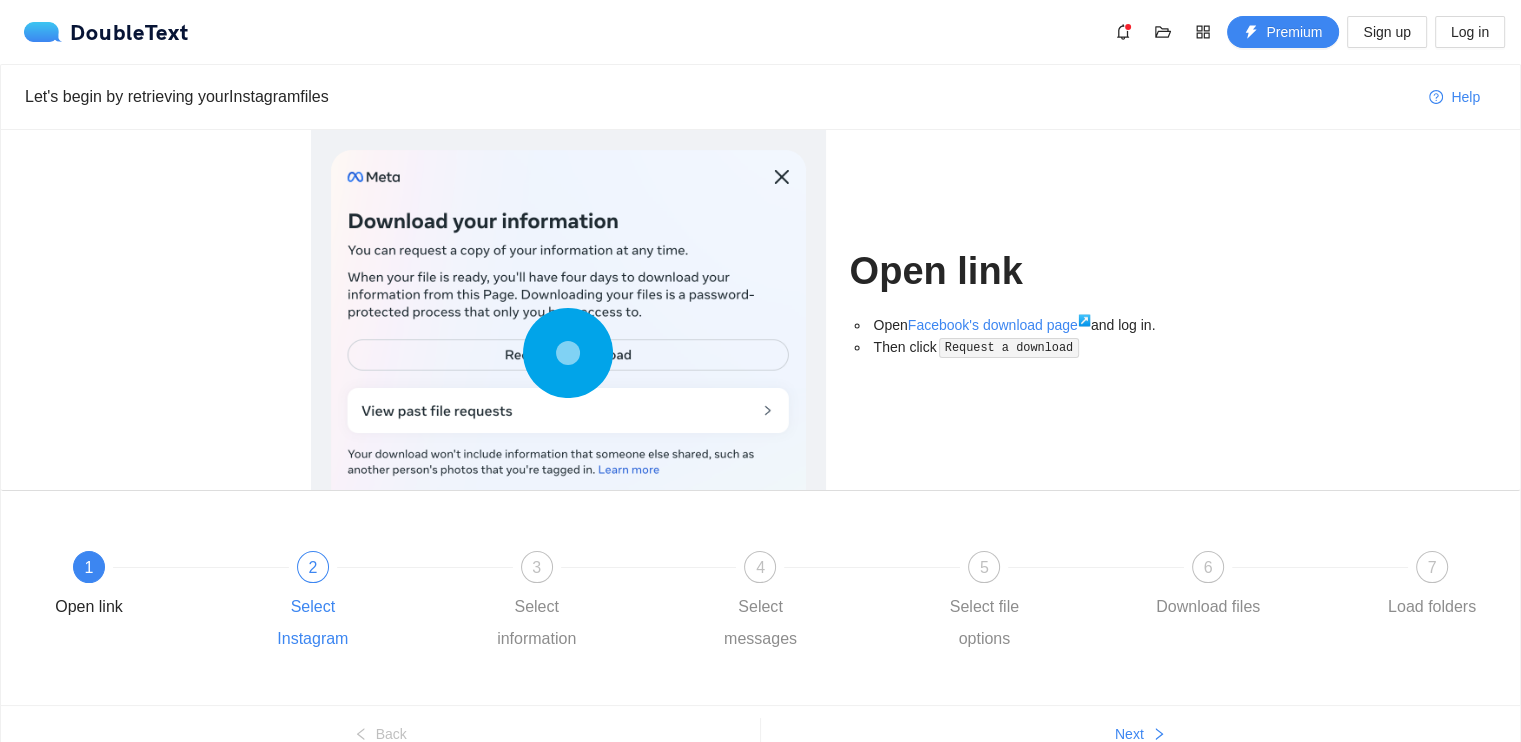 click on "2" at bounding box center (313, 567) 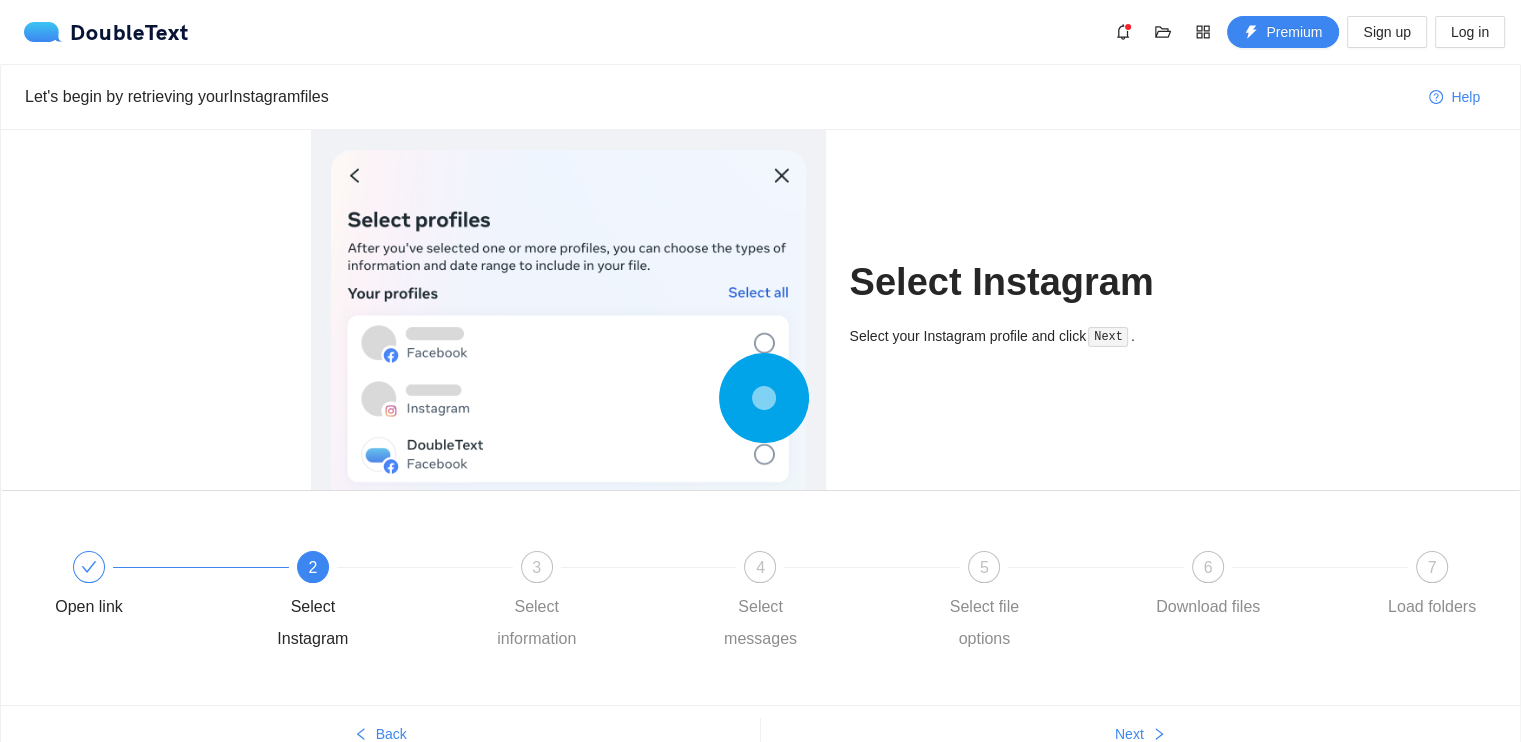 click at bounding box center [568, 357] 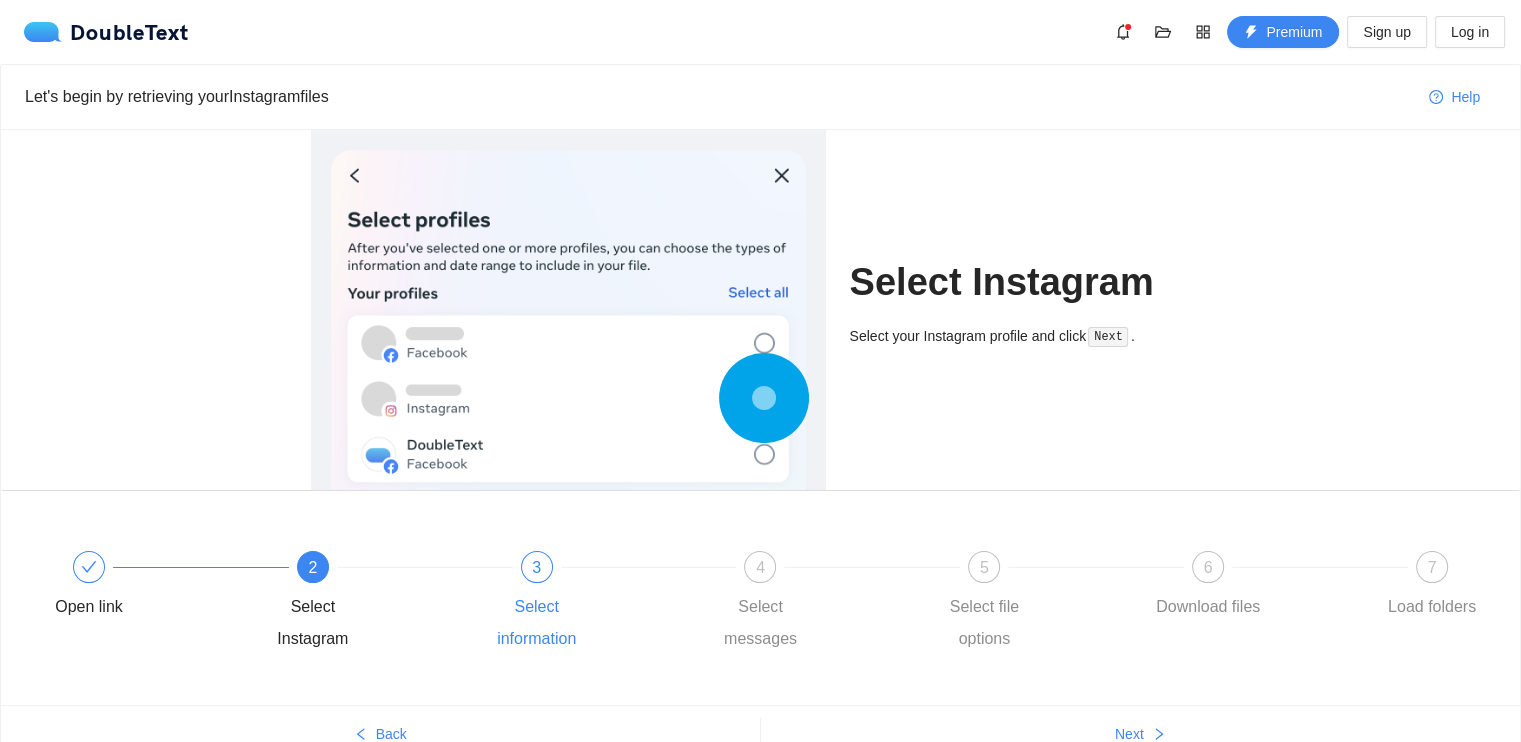 click on "Select information" at bounding box center [537, 623] 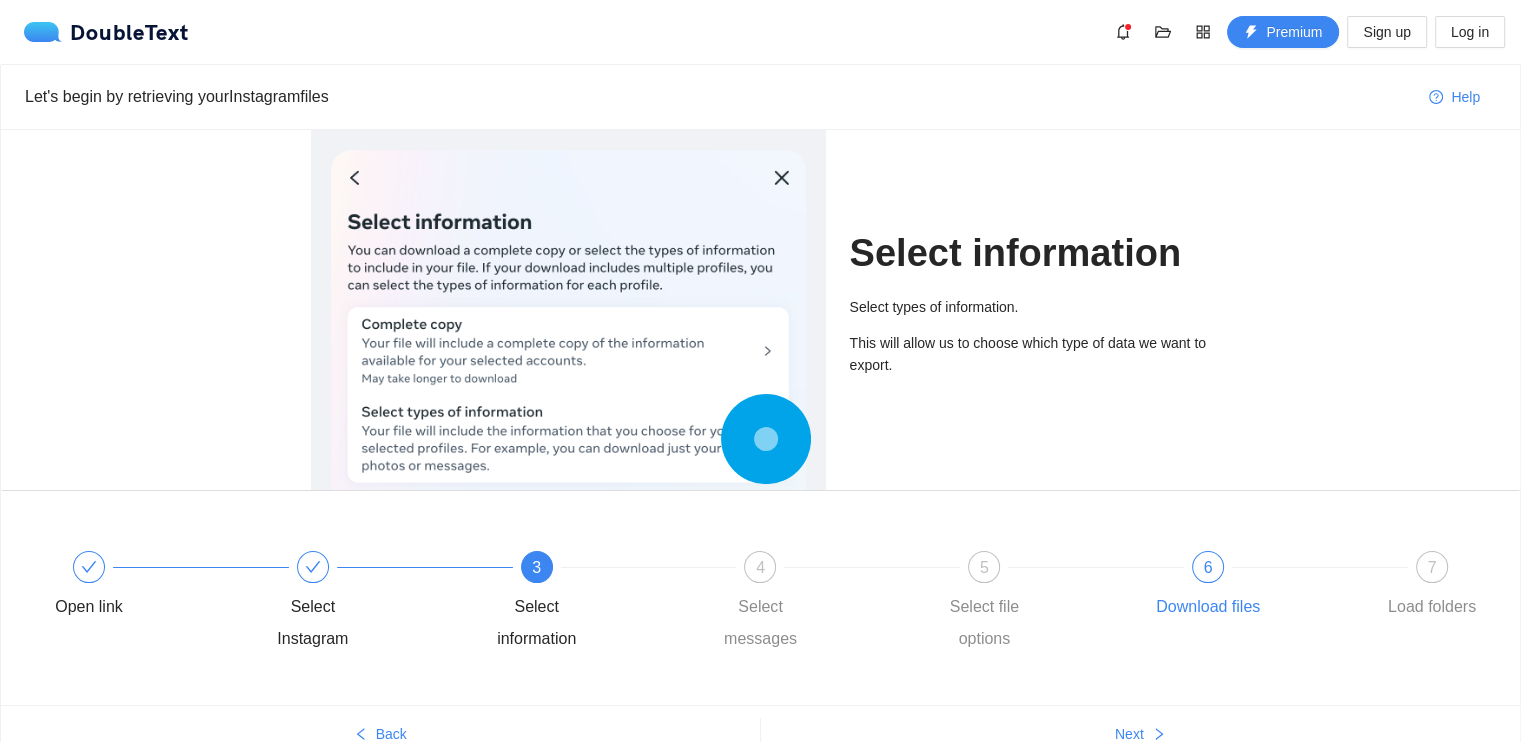 click on "6 Download files" at bounding box center [814, 603] 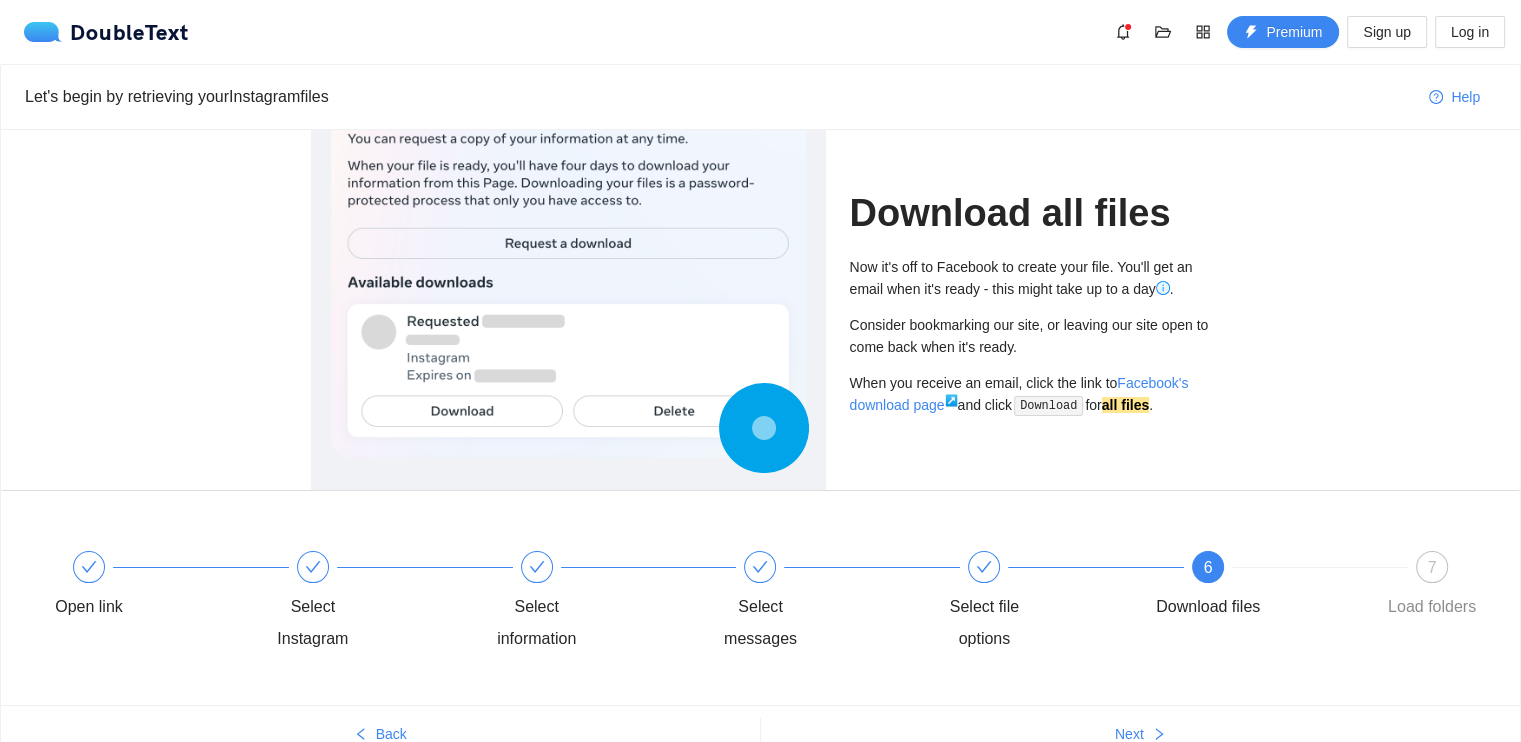 click on "6 Download files" at bounding box center [1262, 587] 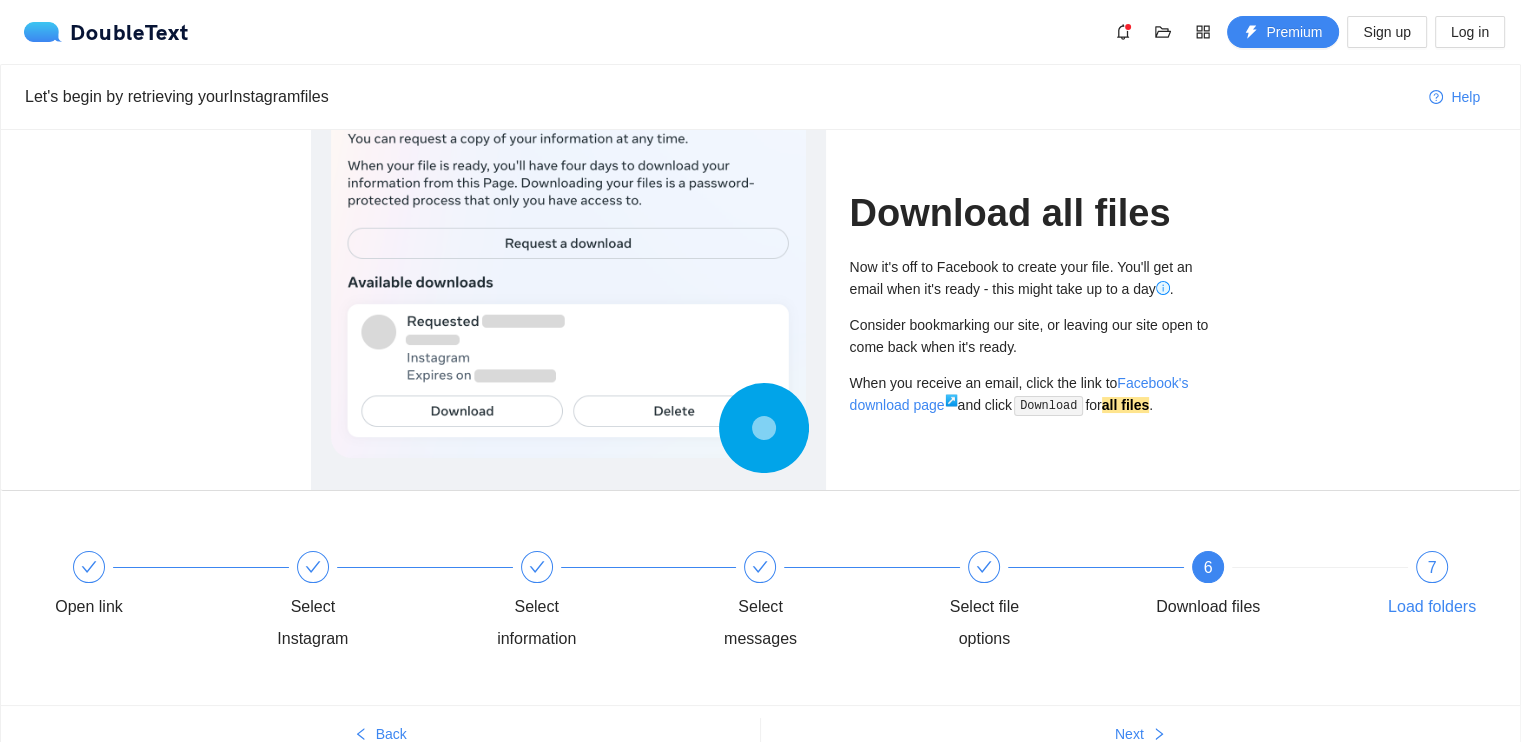 click on "7 Load folders" at bounding box center [1432, 587] 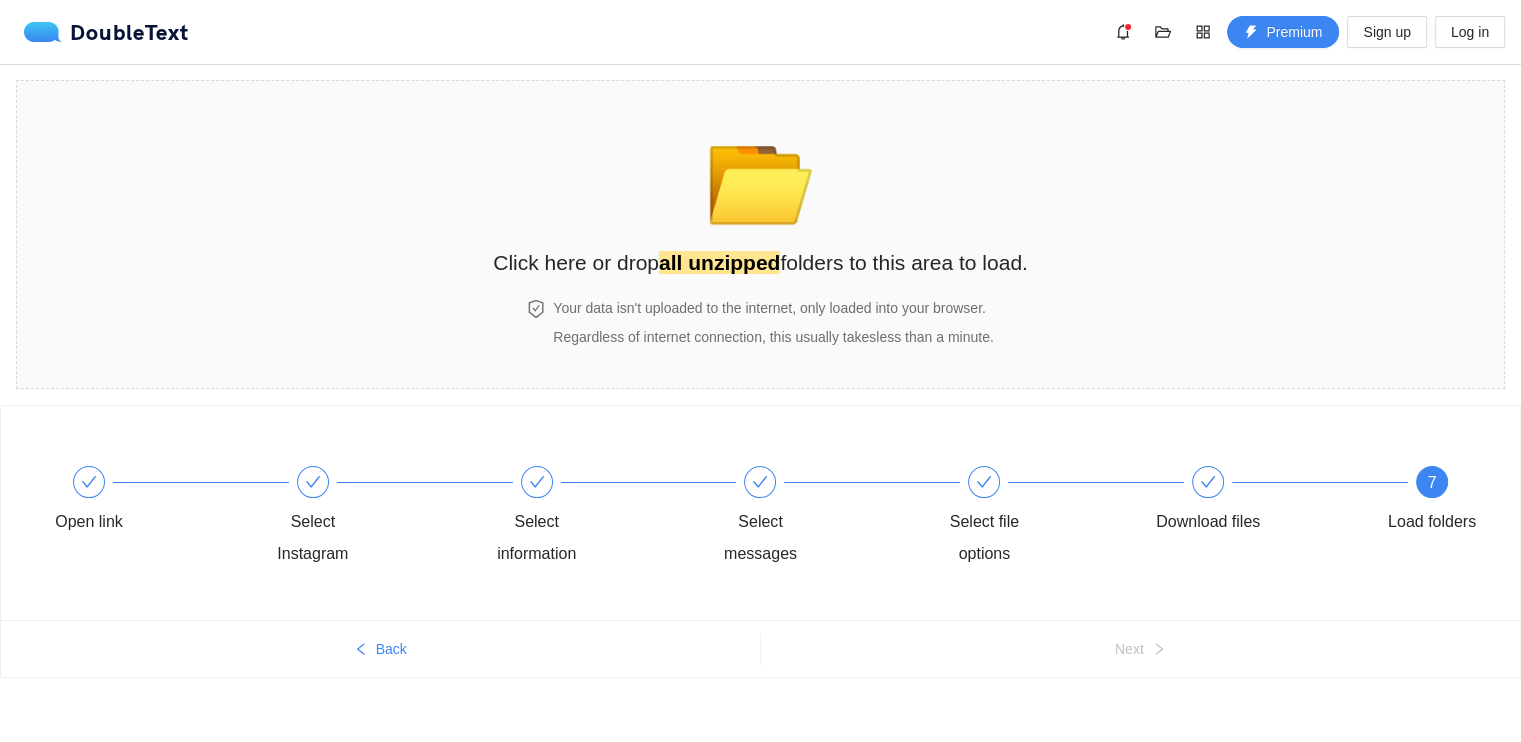 click on "📂 Click here or drop  all unzipped  folders to this area to load.  Your data isn't uploaded to the internet, only loaded into your browser. Regardless of internet connection, this usually takes  less than a minute ." at bounding box center [760, 234] 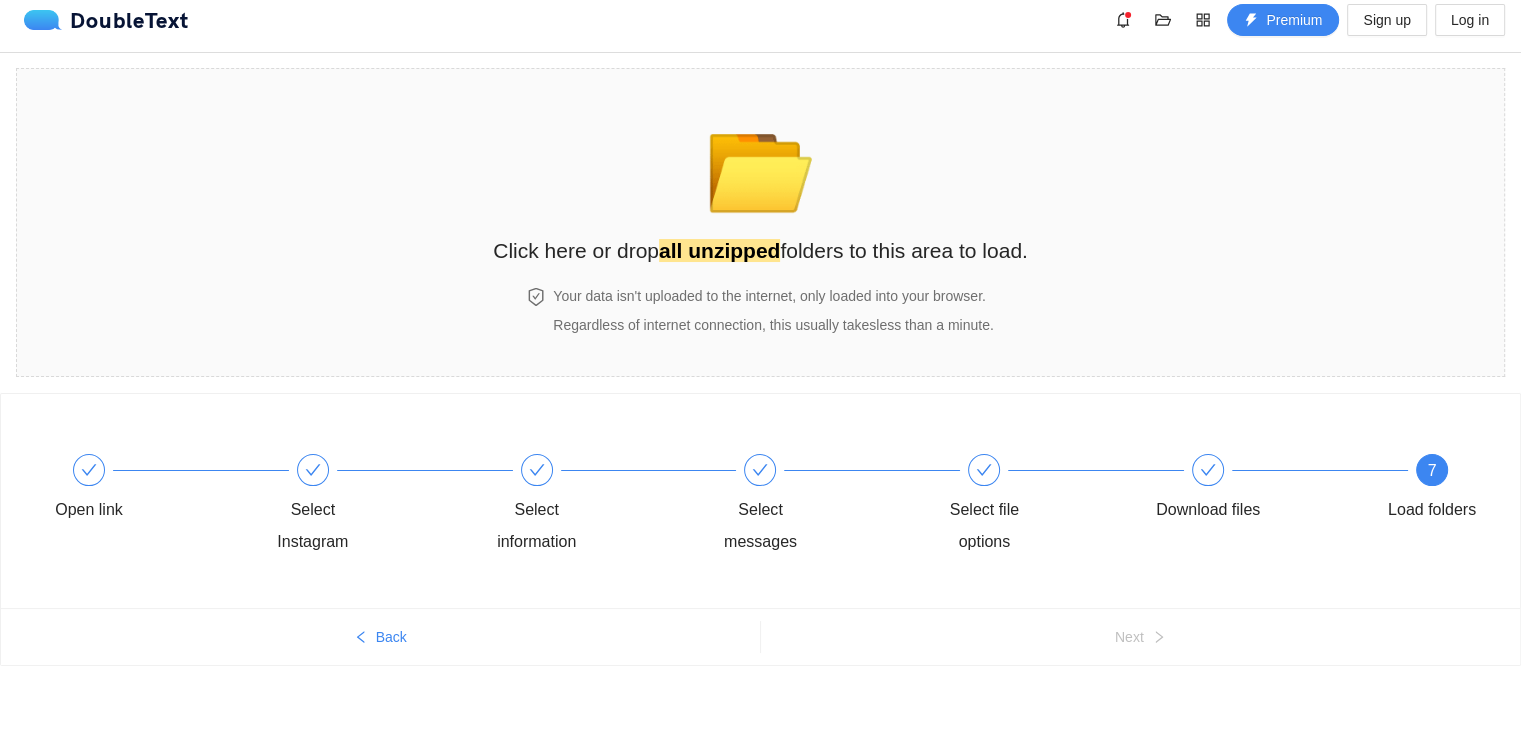 click on "📂 Click here or drop  all unzipped  folders to this area to load.  Your data isn't uploaded to the internet, only loaded into your browser. Regardless of internet connection, this usually takes  less than a minute ." at bounding box center [760, 222] 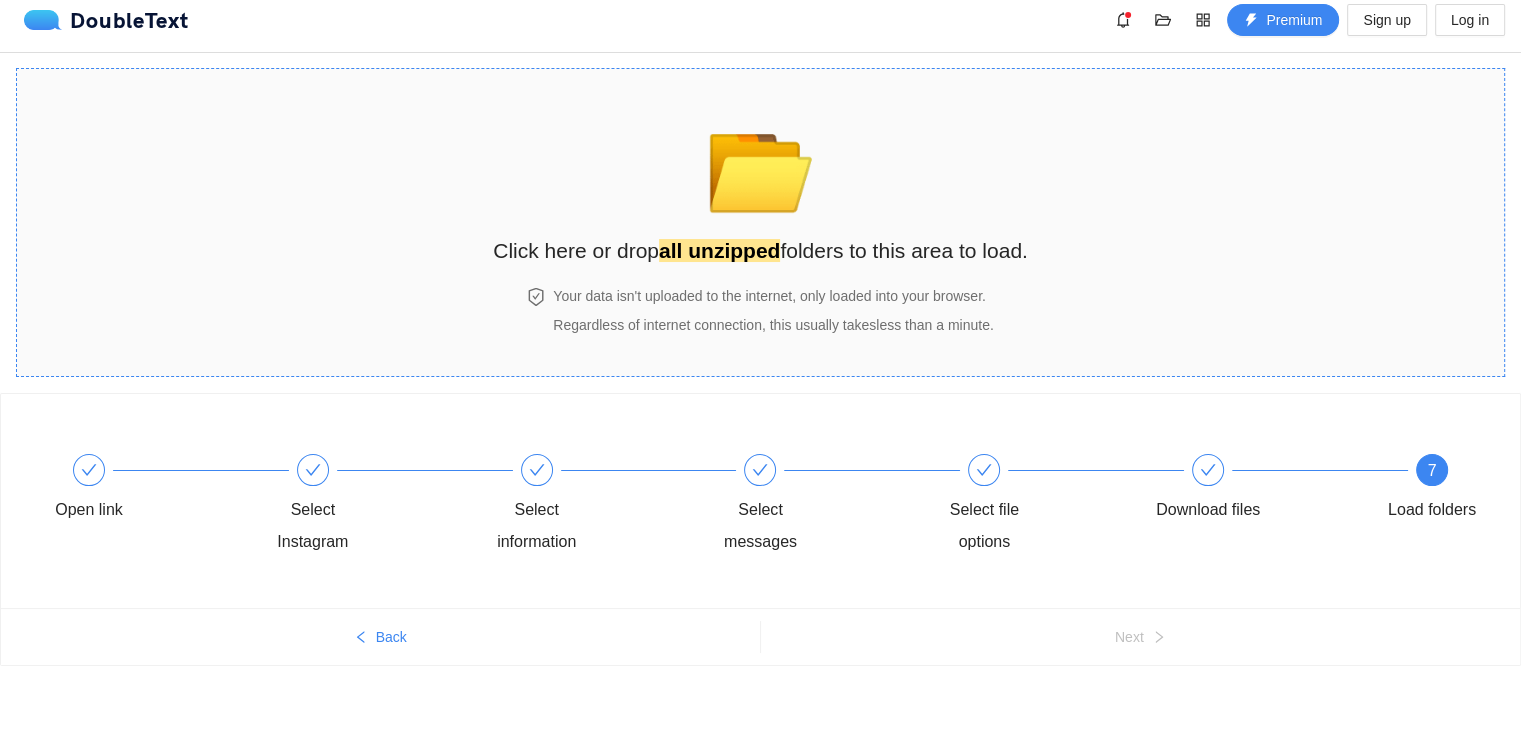 click on "Click here or drop  all unzipped  folders to this area to load." at bounding box center (760, 250) 